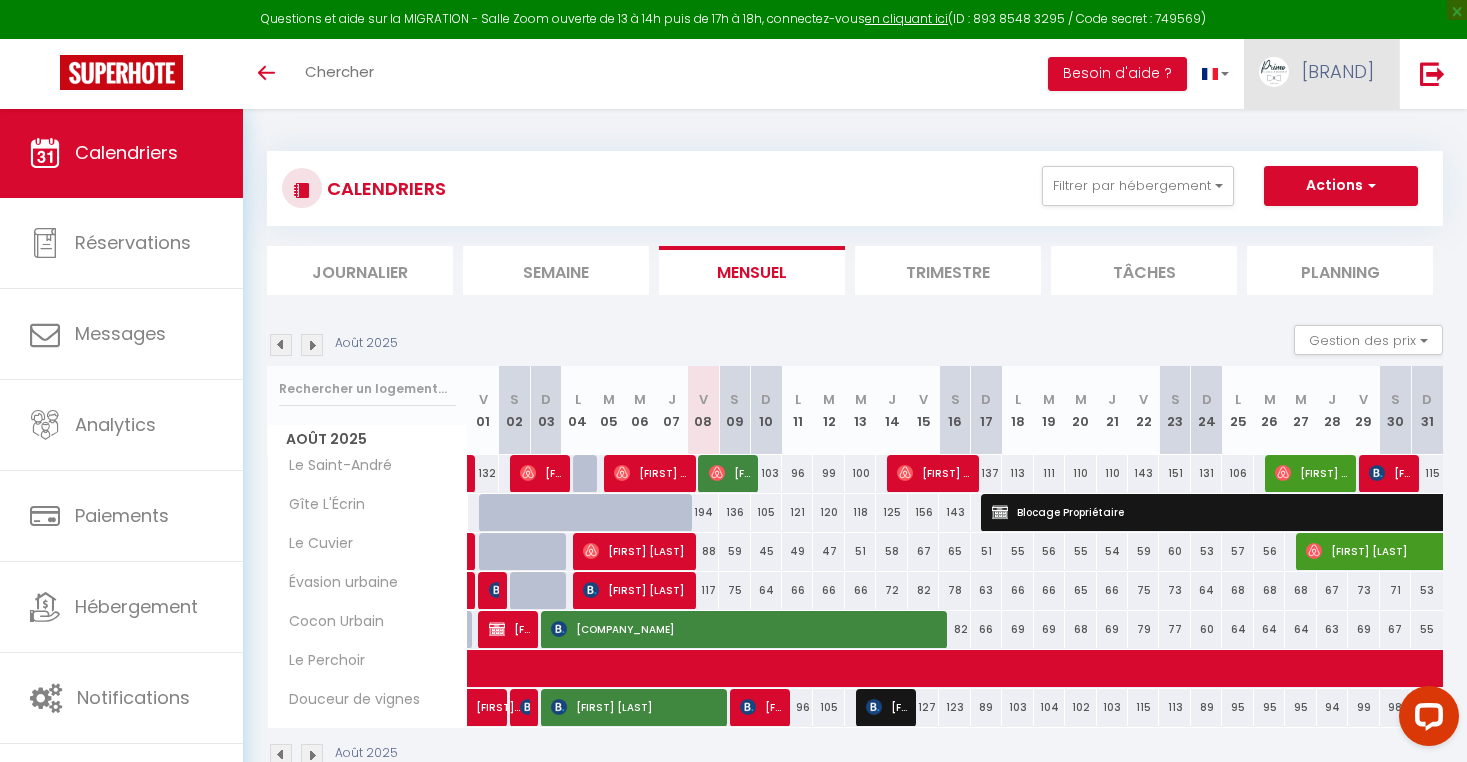 scroll, scrollTop: 0, scrollLeft: 0, axis: both 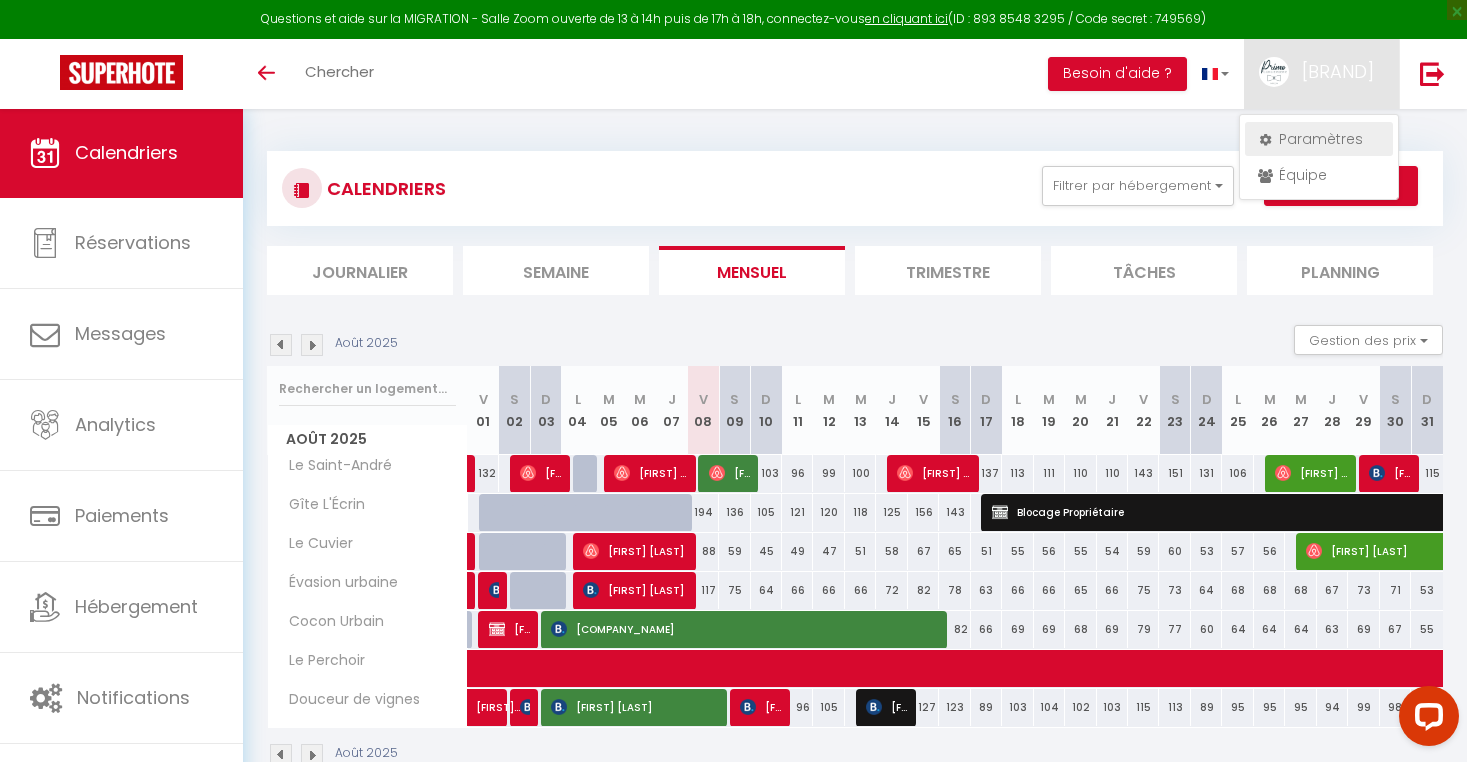 click on "Paramètres" at bounding box center (1319, 139) 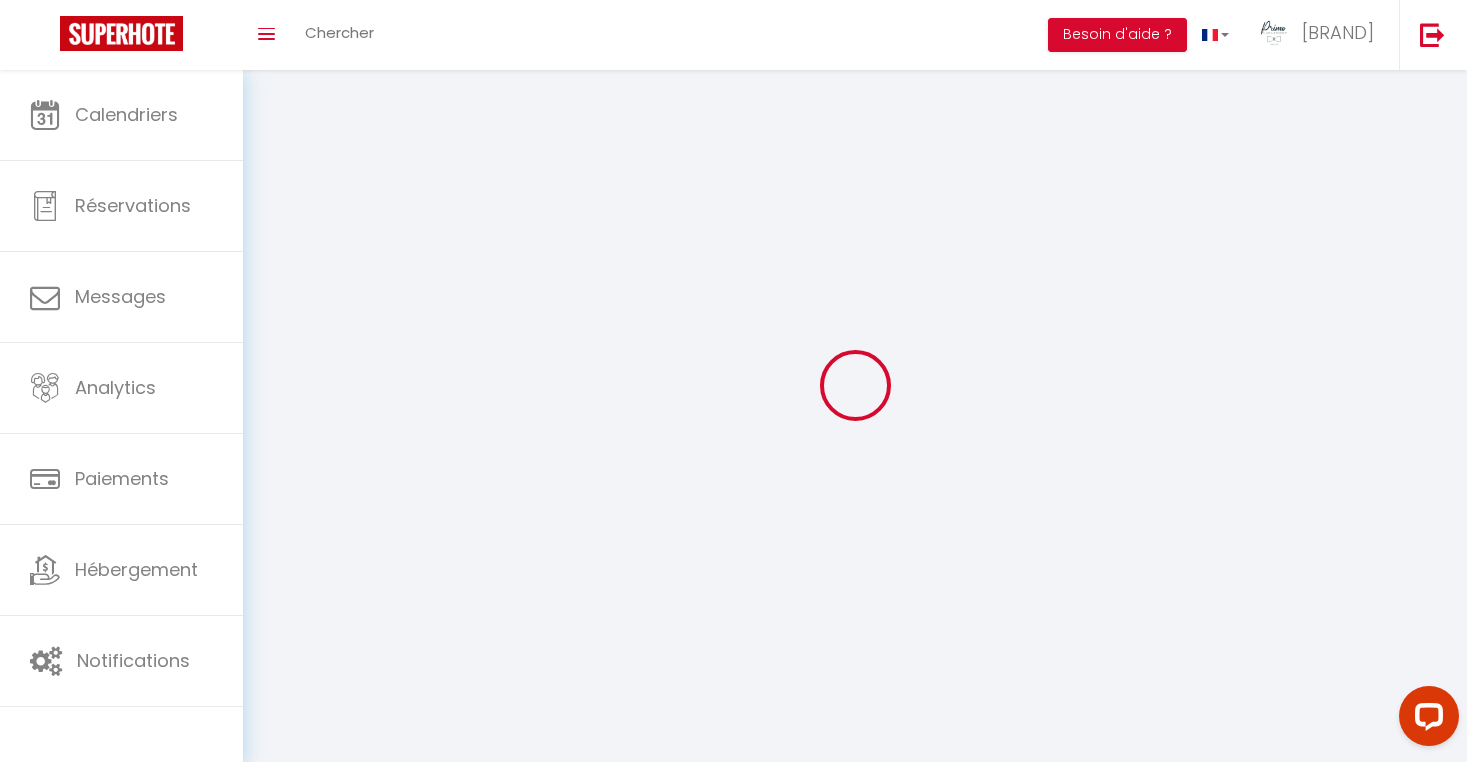 select 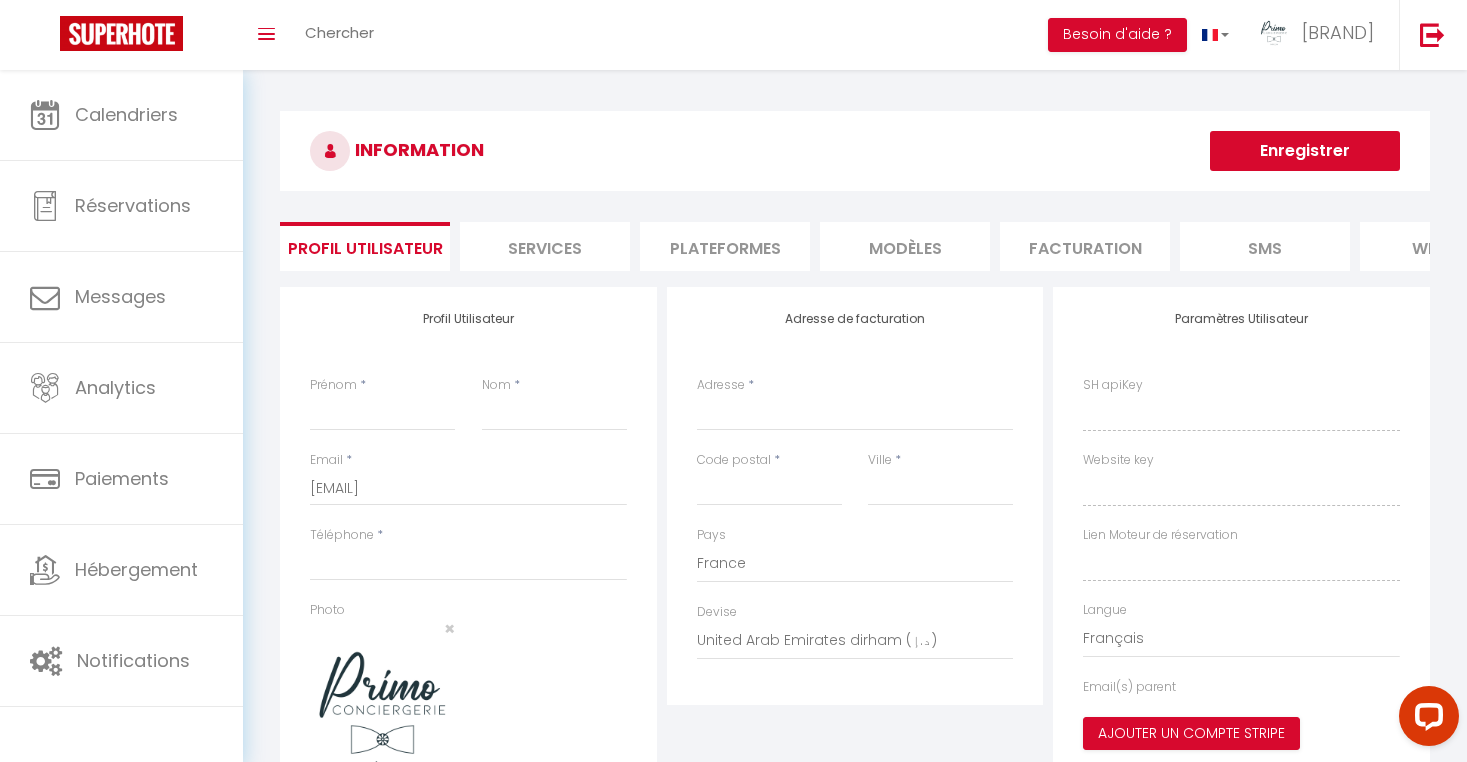 type on "[BRAND]" 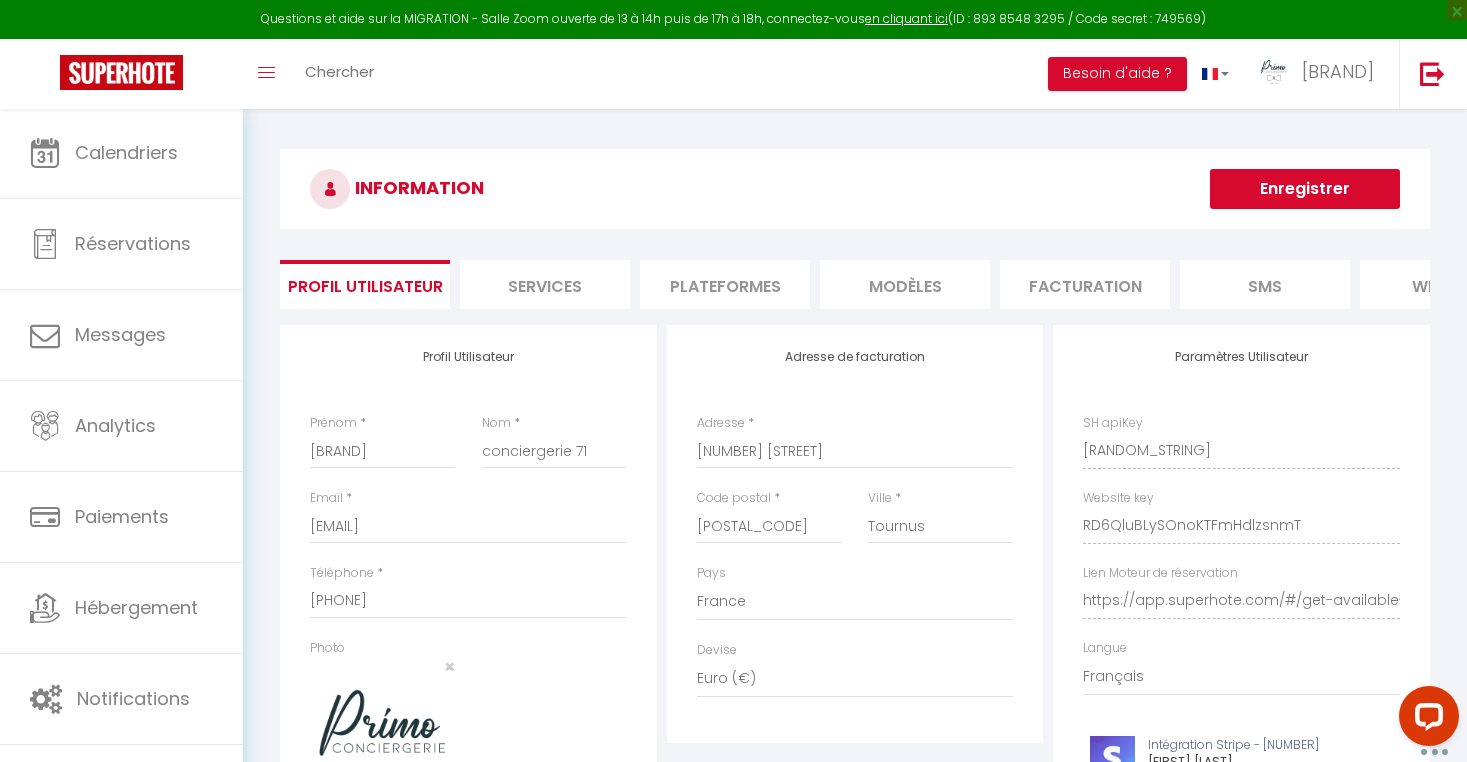 click on "Plateformes" at bounding box center (725, 284) 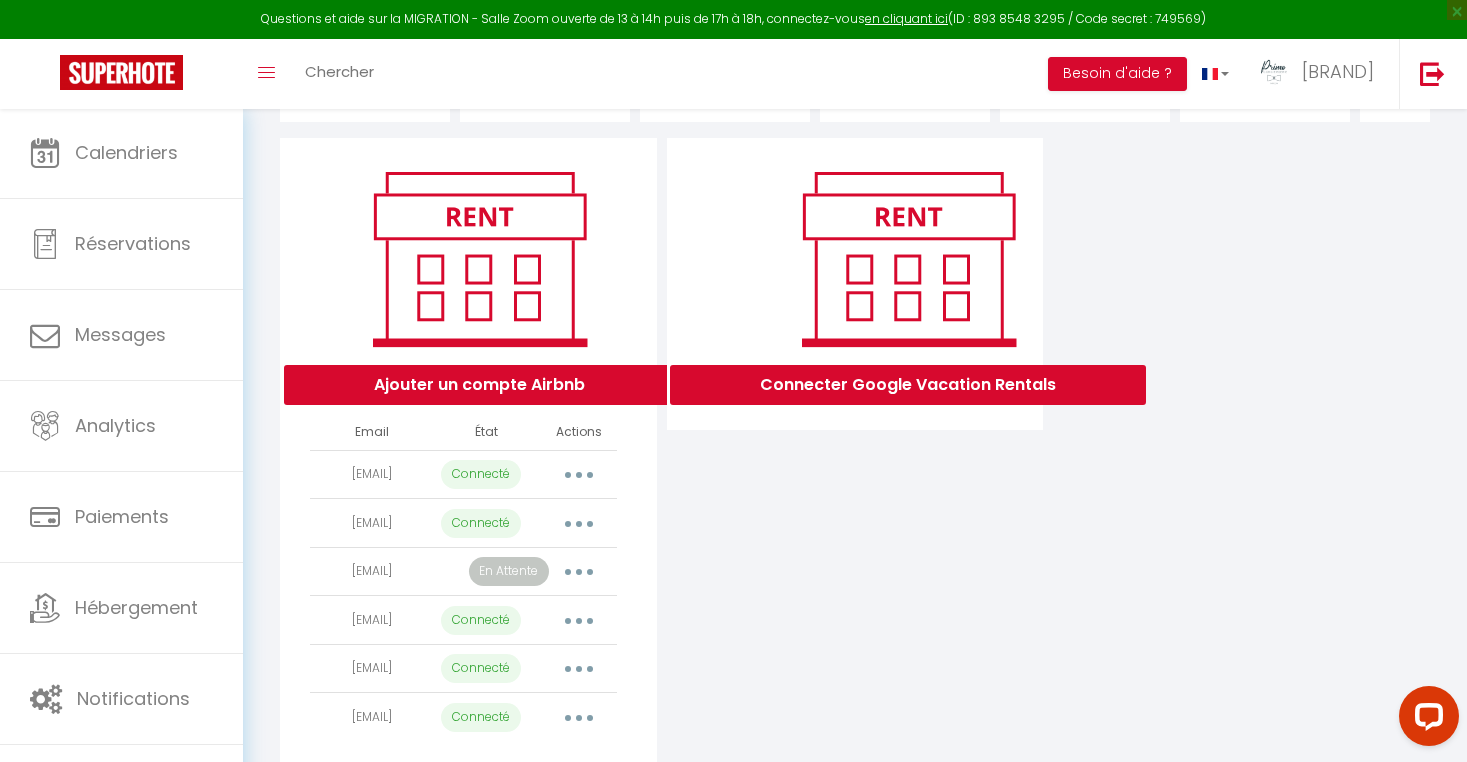 scroll, scrollTop: 215, scrollLeft: 0, axis: vertical 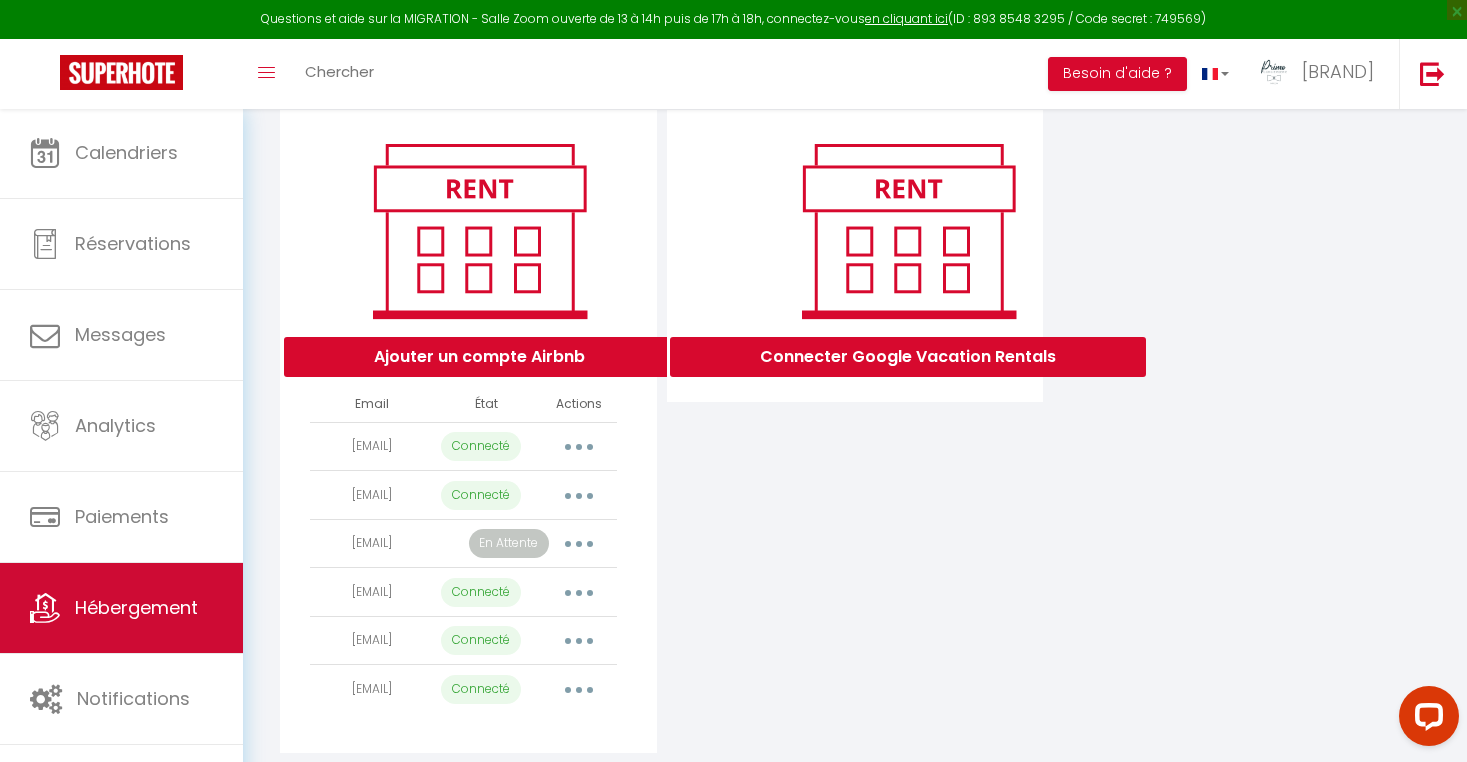 click on "Hébergement" at bounding box center [136, 607] 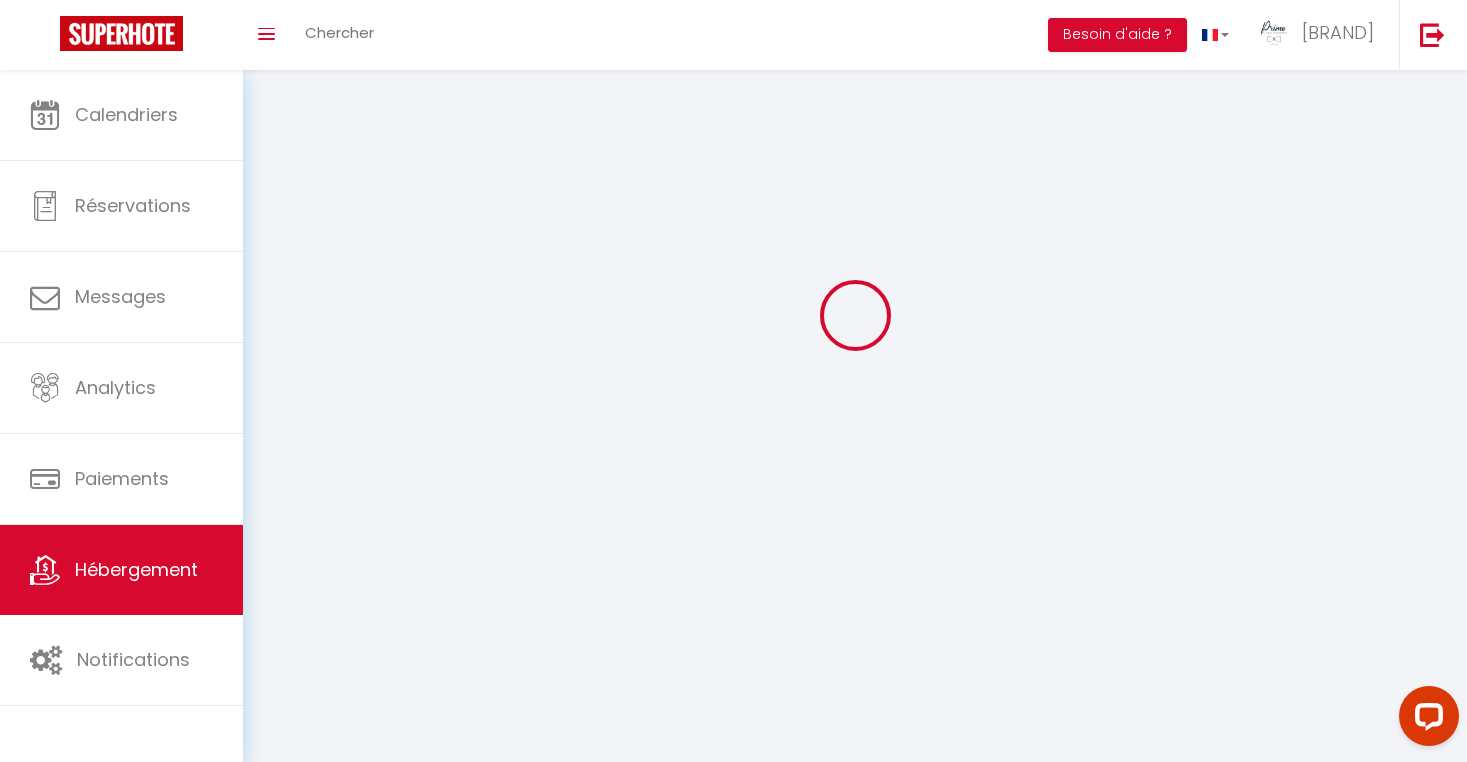 scroll, scrollTop: 0, scrollLeft: 0, axis: both 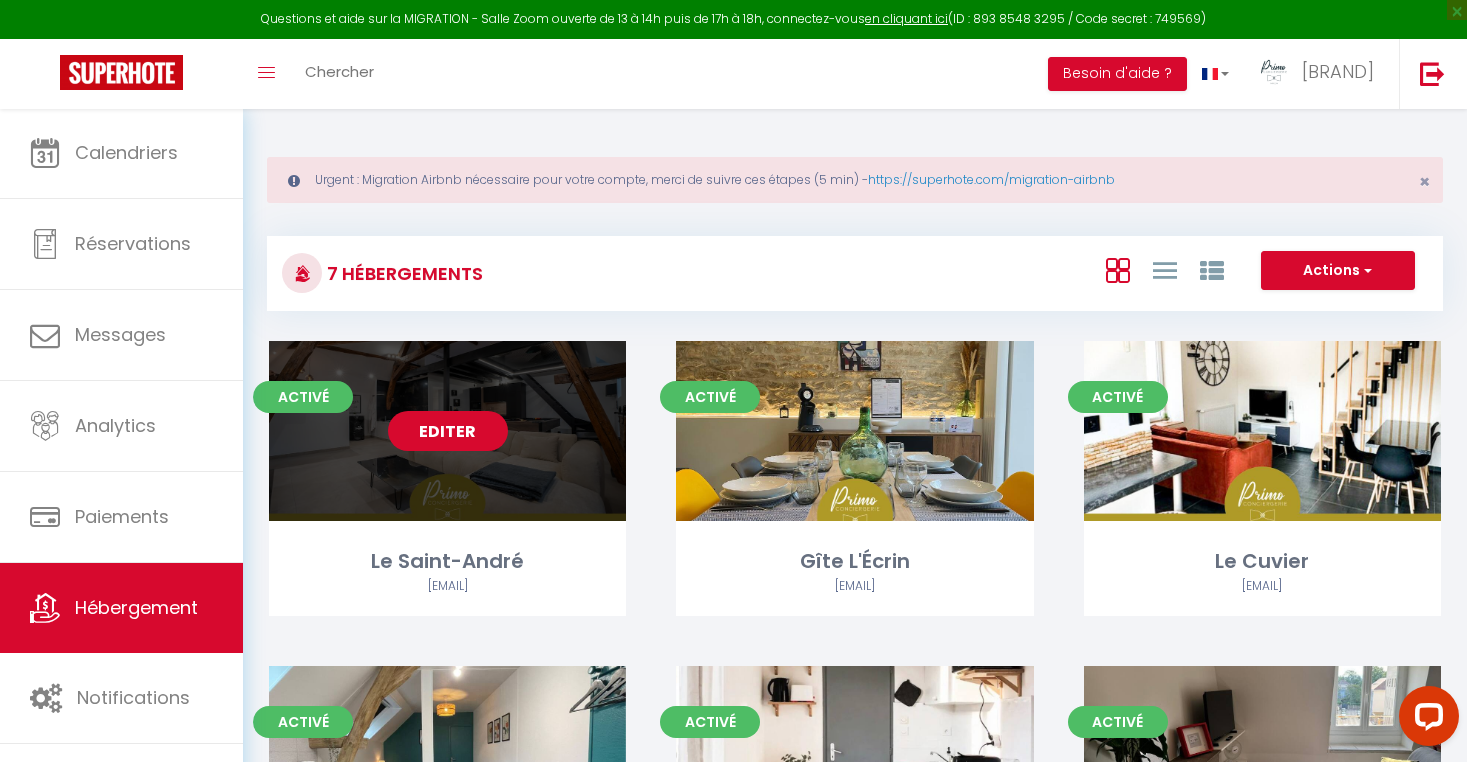 click on "Editer" at bounding box center (448, 431) 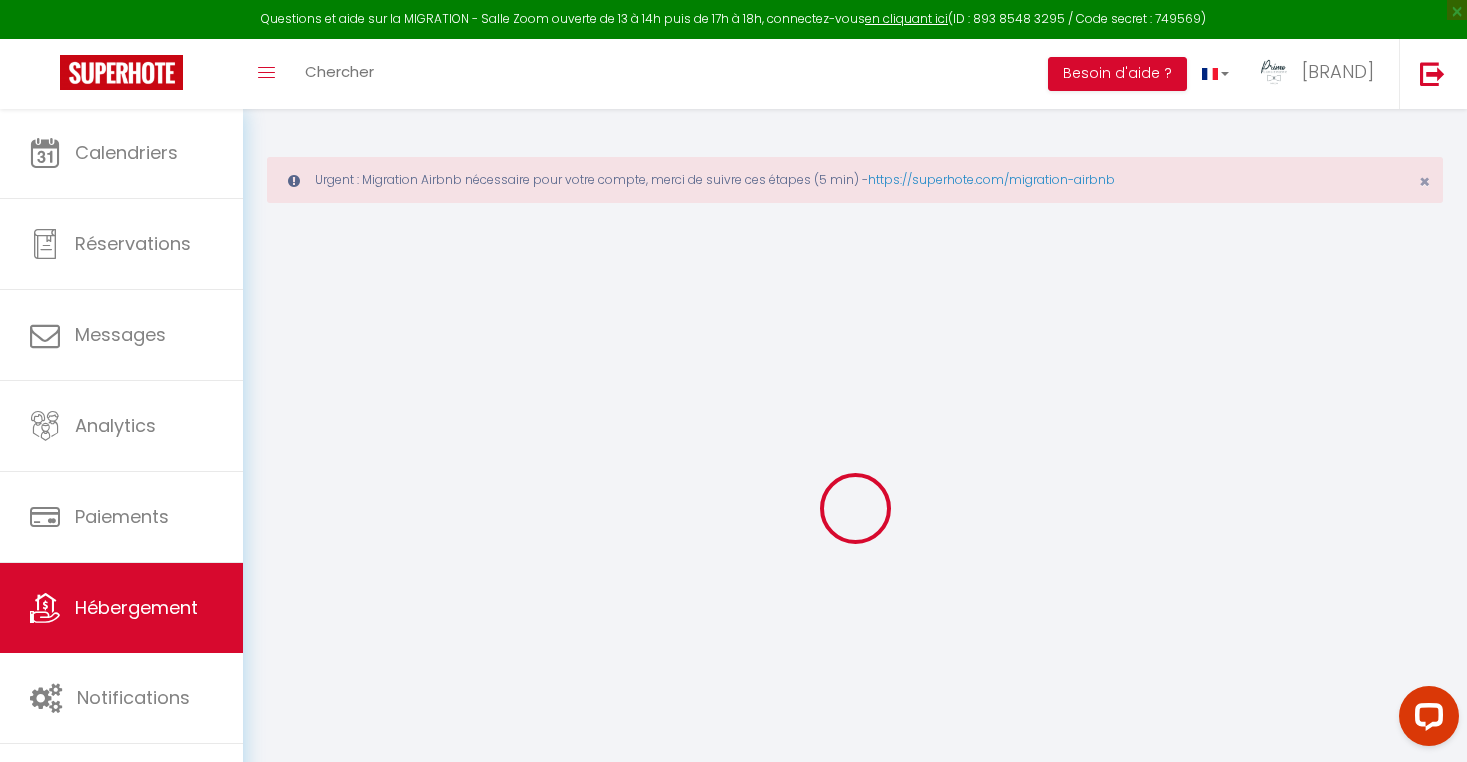 checkbox on "true" 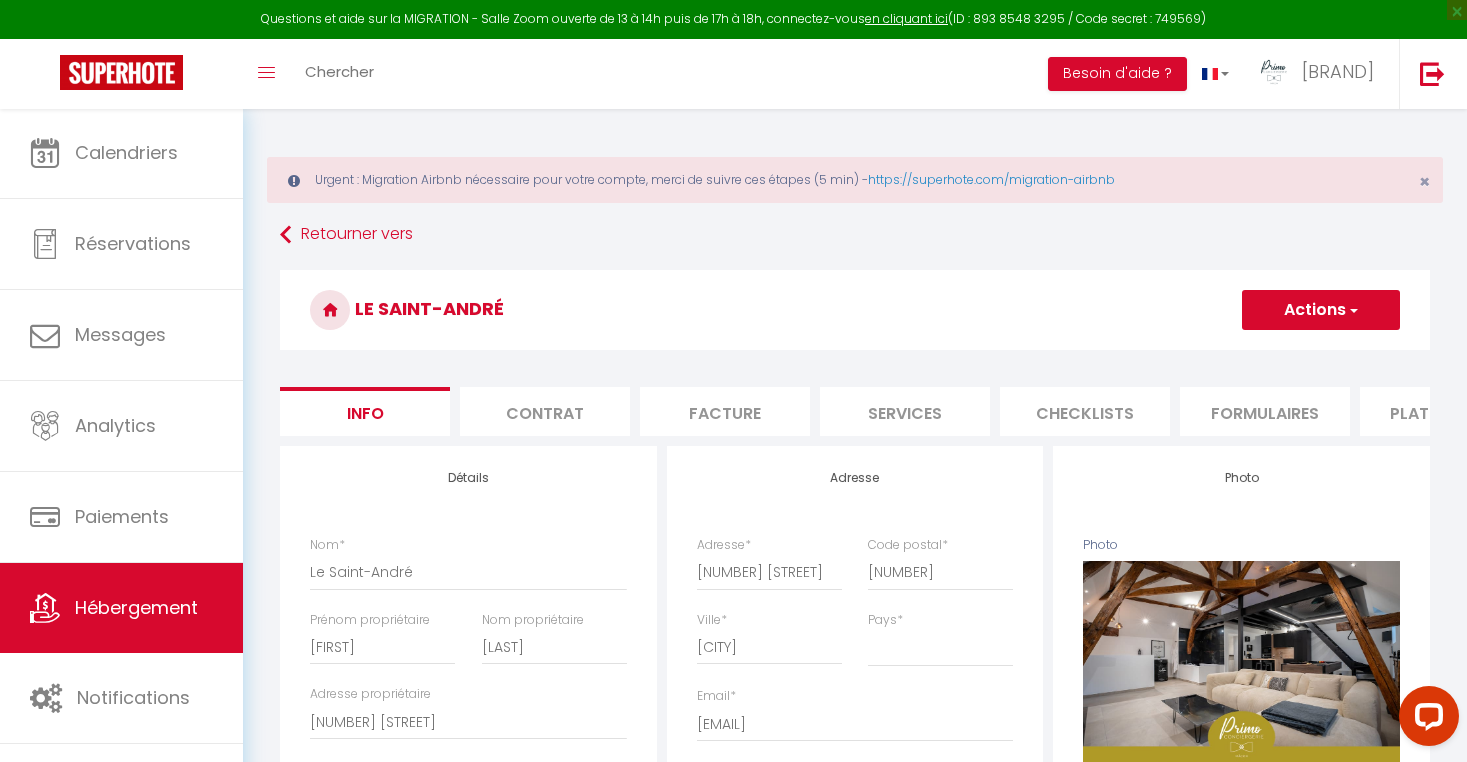click on "Plateformes" at bounding box center (1445, 411) 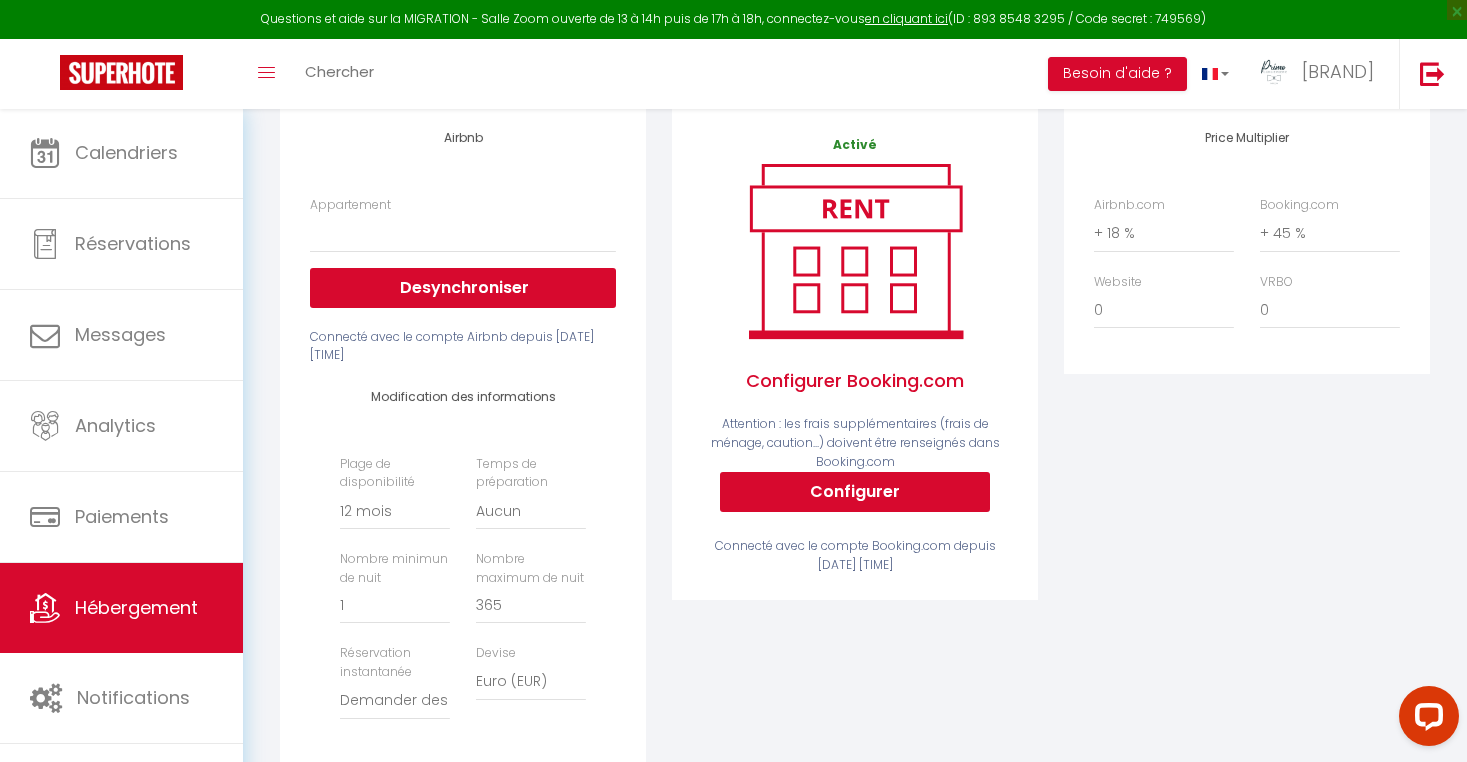 scroll, scrollTop: 341, scrollLeft: 0, axis: vertical 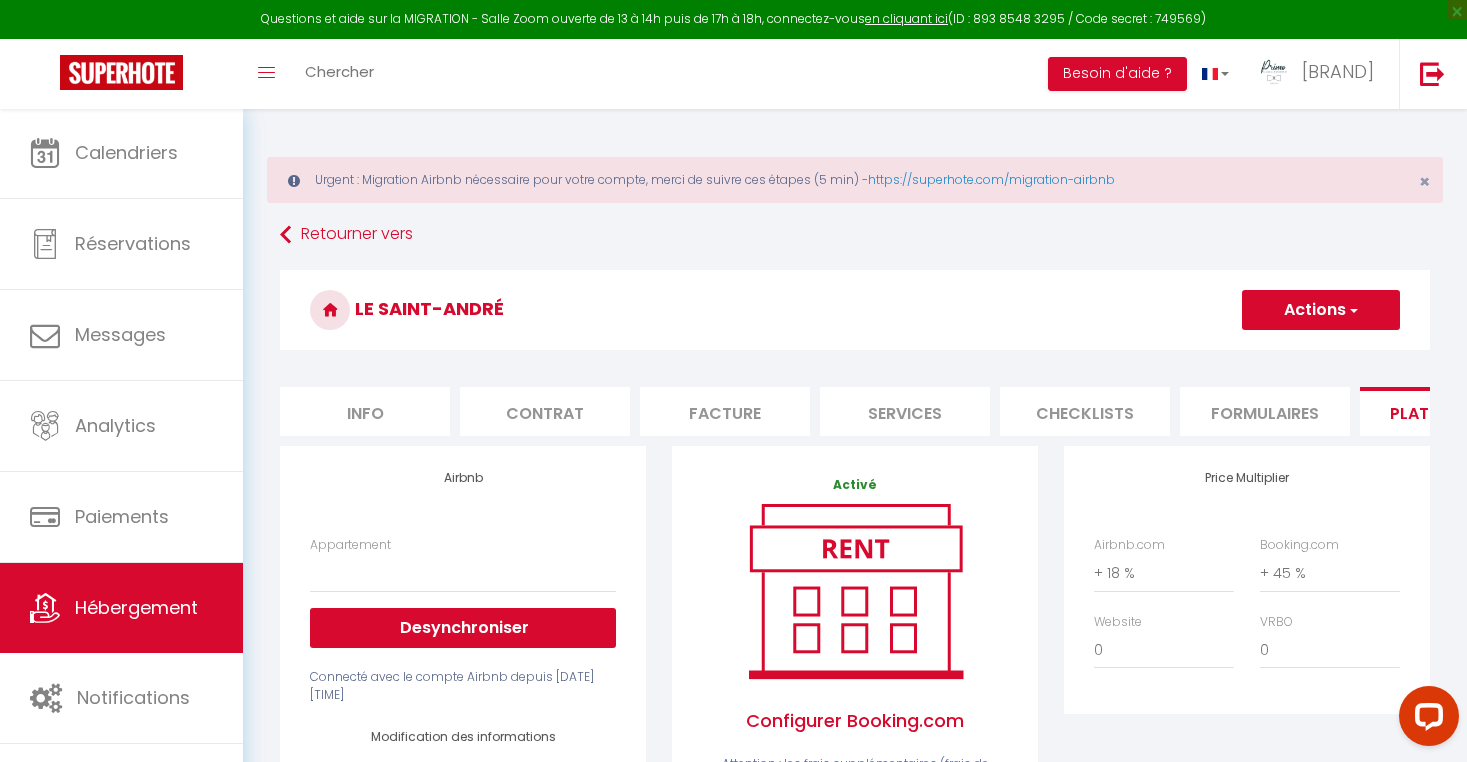click on "Actions" at bounding box center [1321, 310] 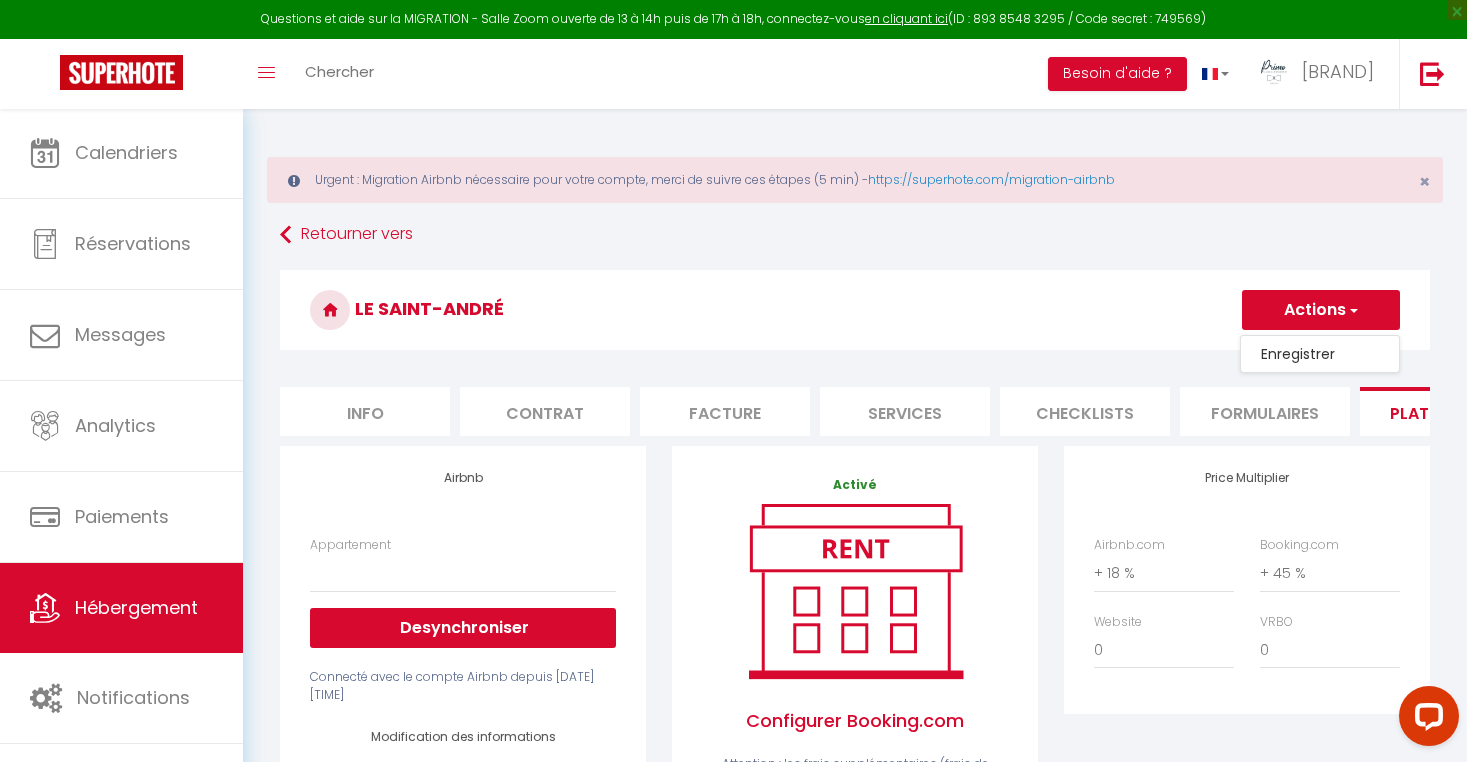 click on "Enregistrer" at bounding box center [1320, 354] 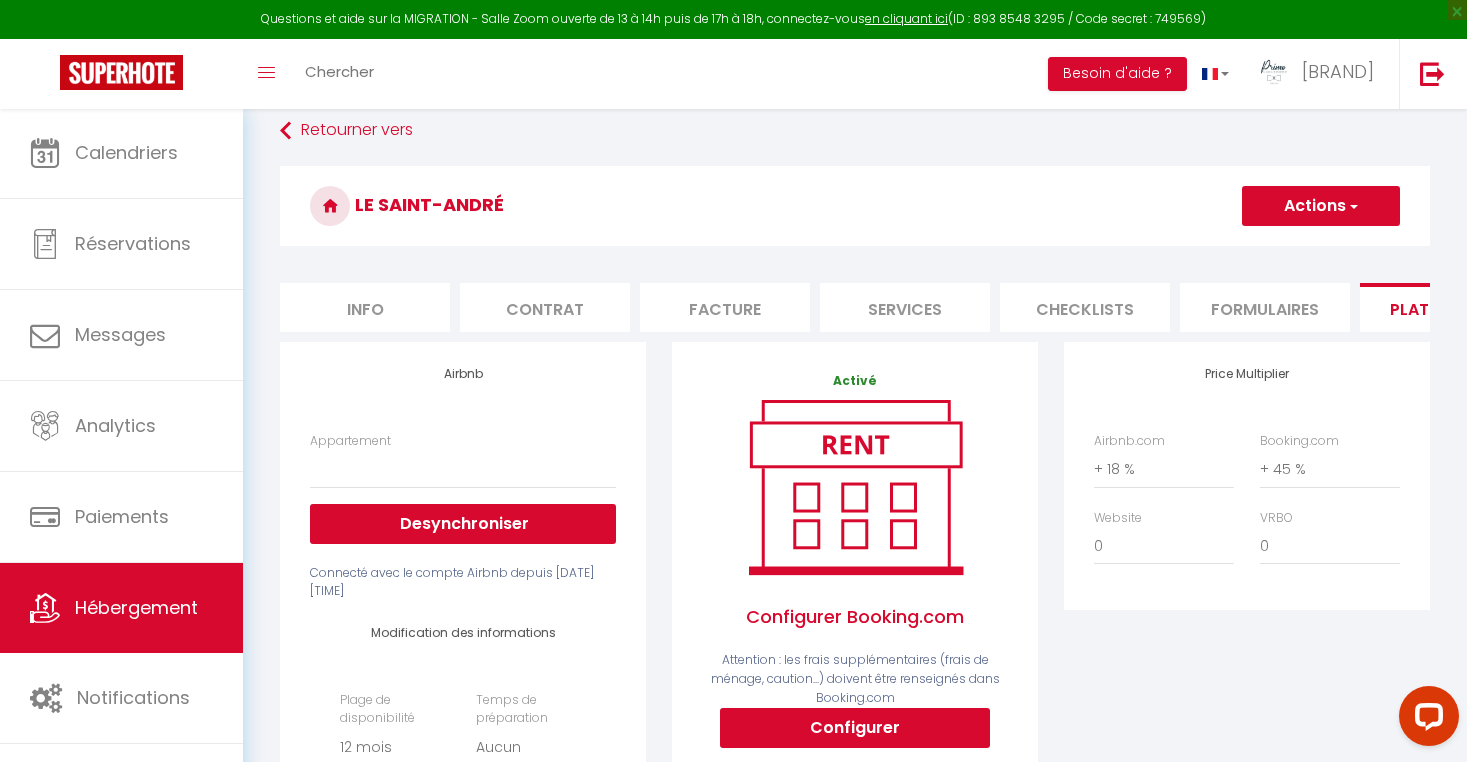 scroll, scrollTop: 108, scrollLeft: 0, axis: vertical 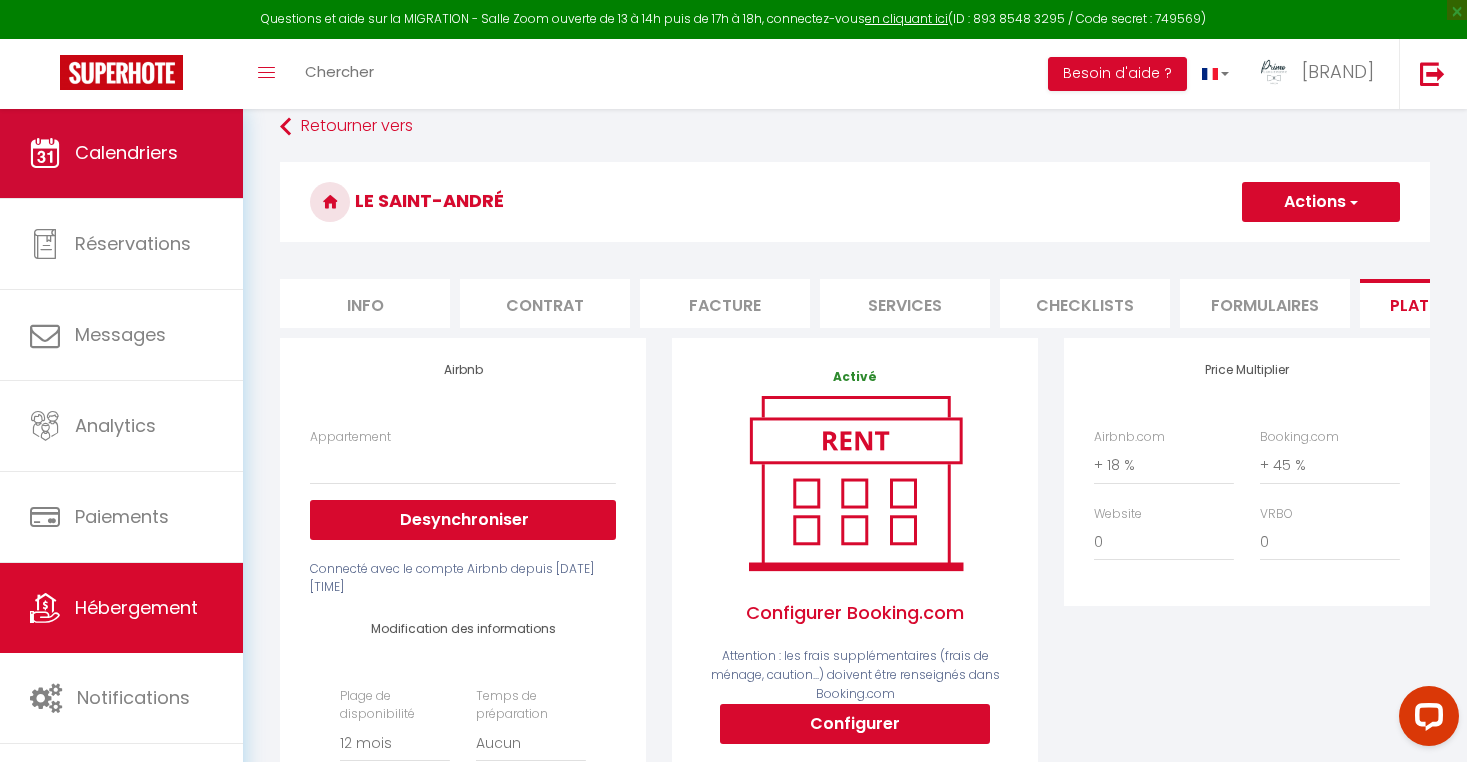 click on "Calendriers" at bounding box center [121, 153] 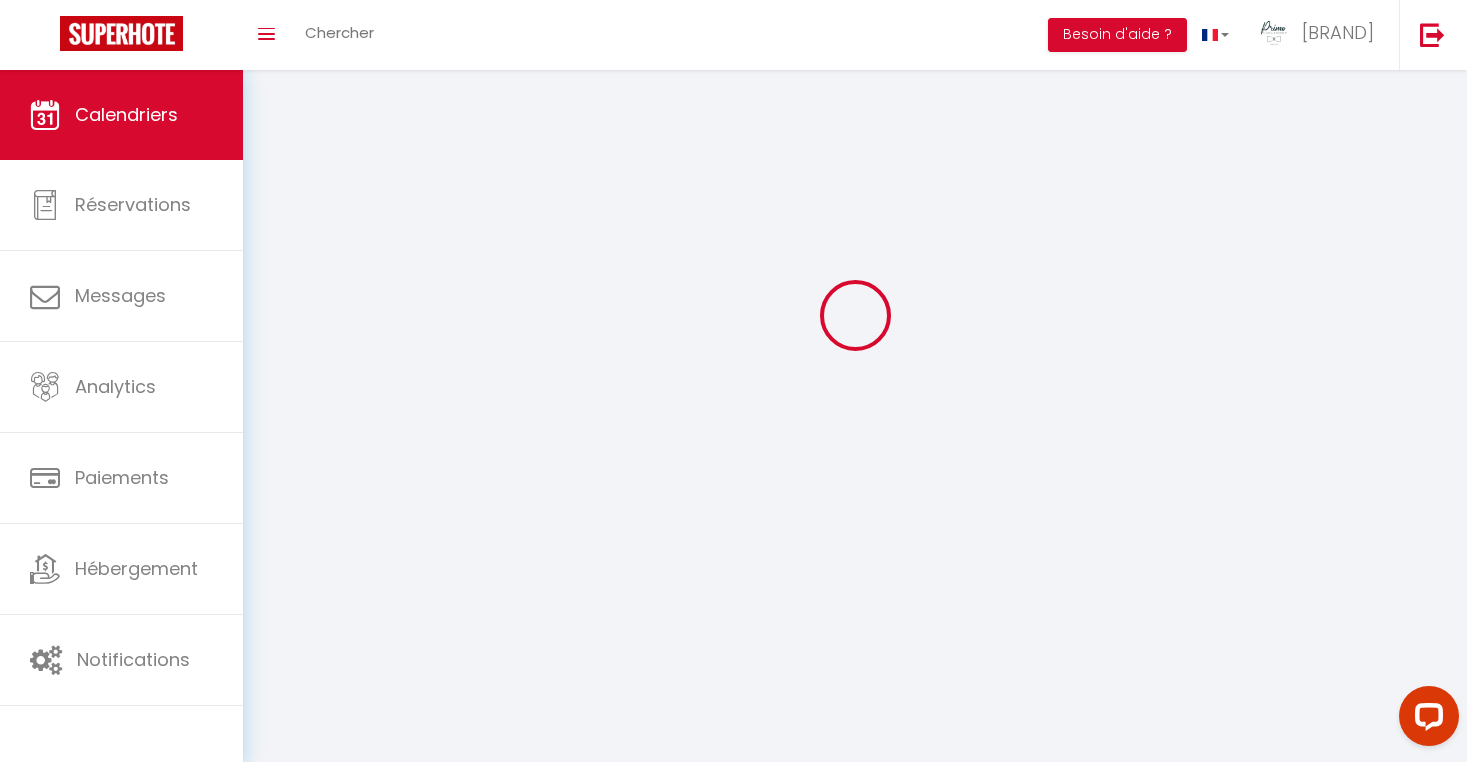 scroll, scrollTop: 0, scrollLeft: 0, axis: both 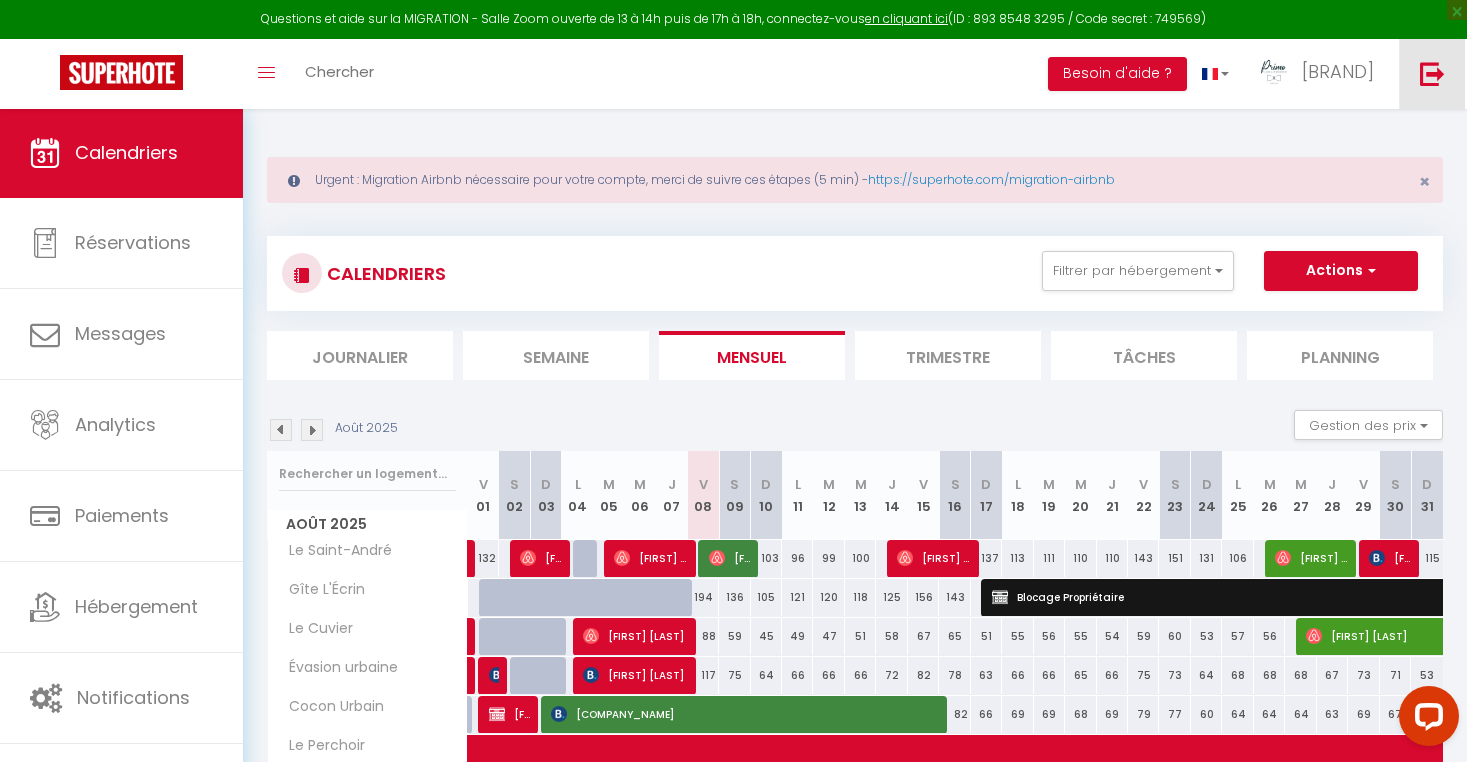click at bounding box center [1432, 74] 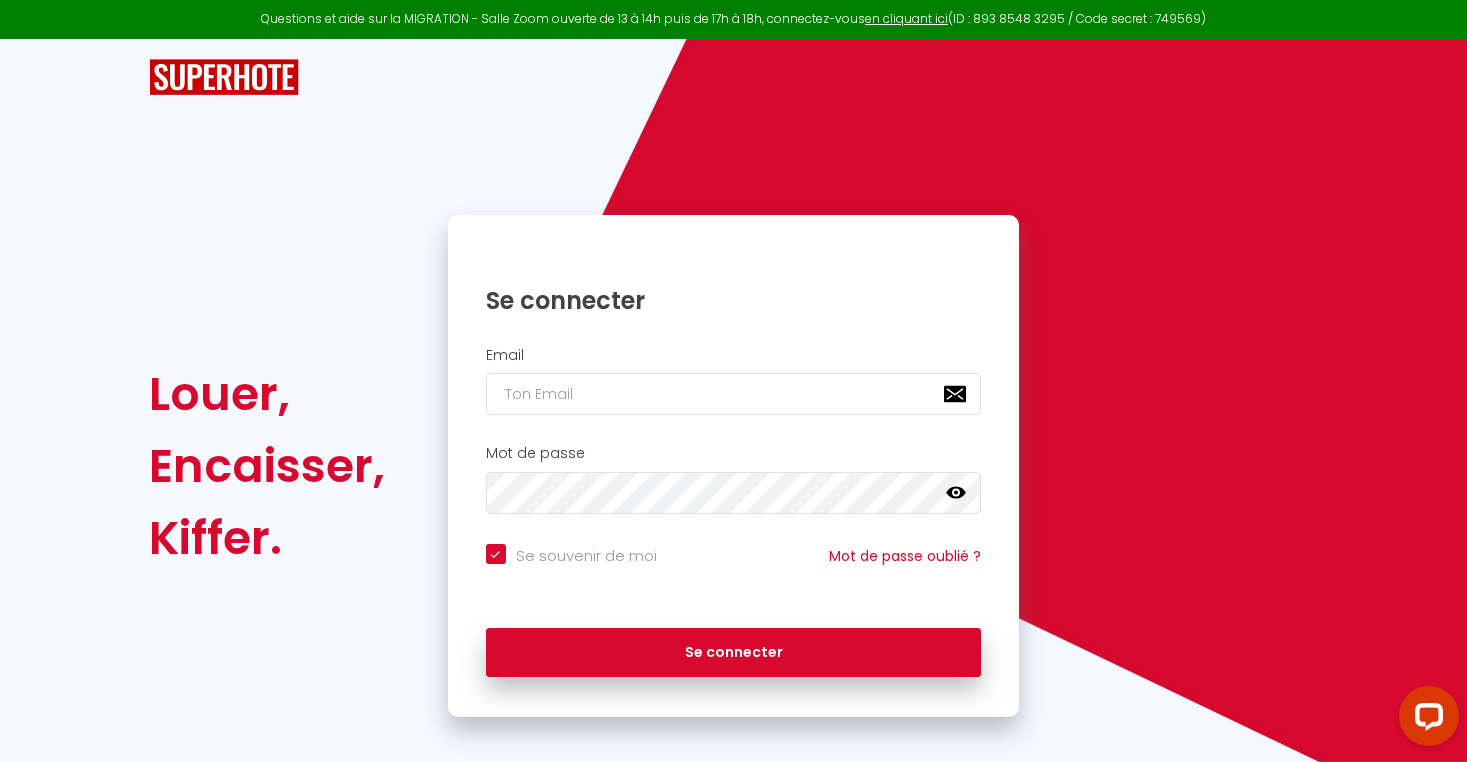 type on "t" 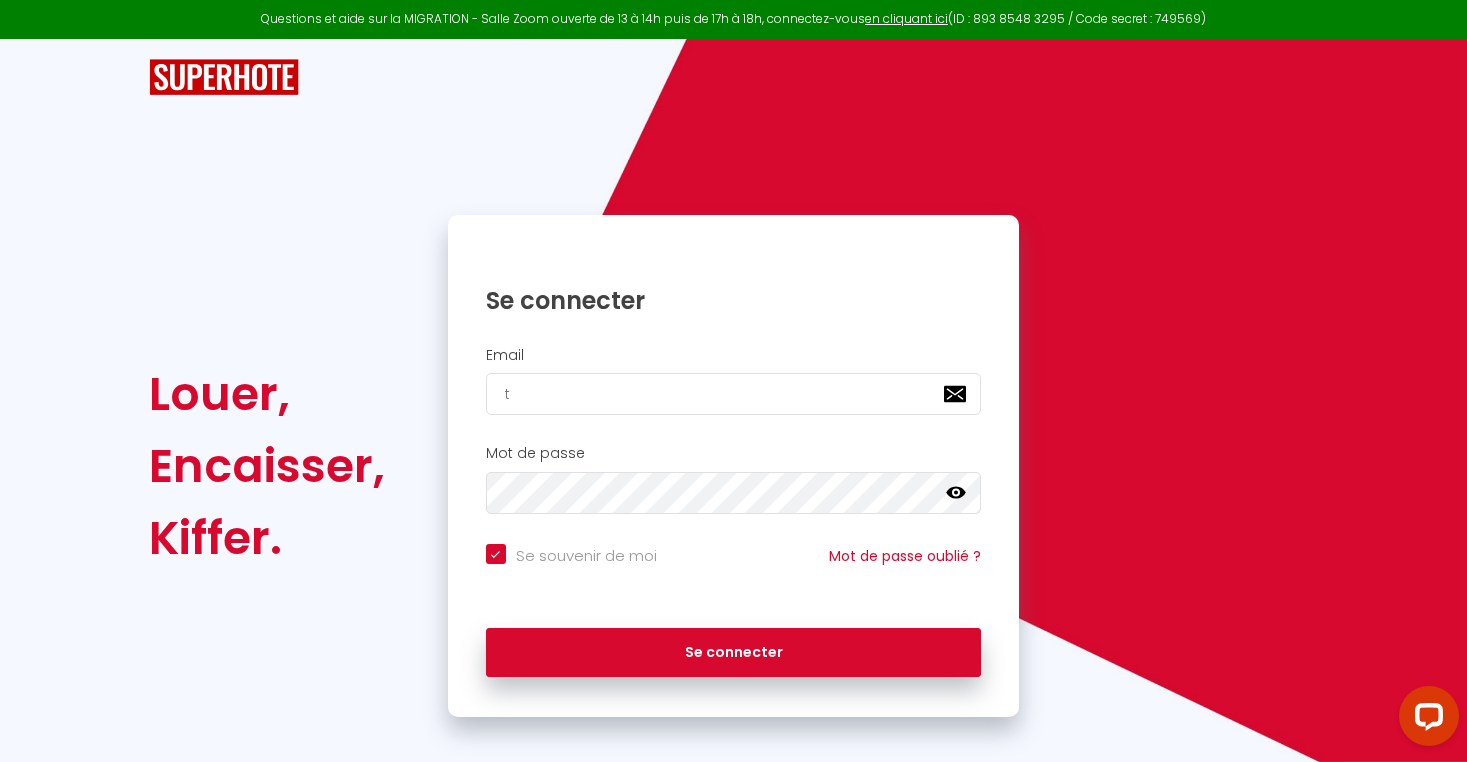 checkbox on "true" 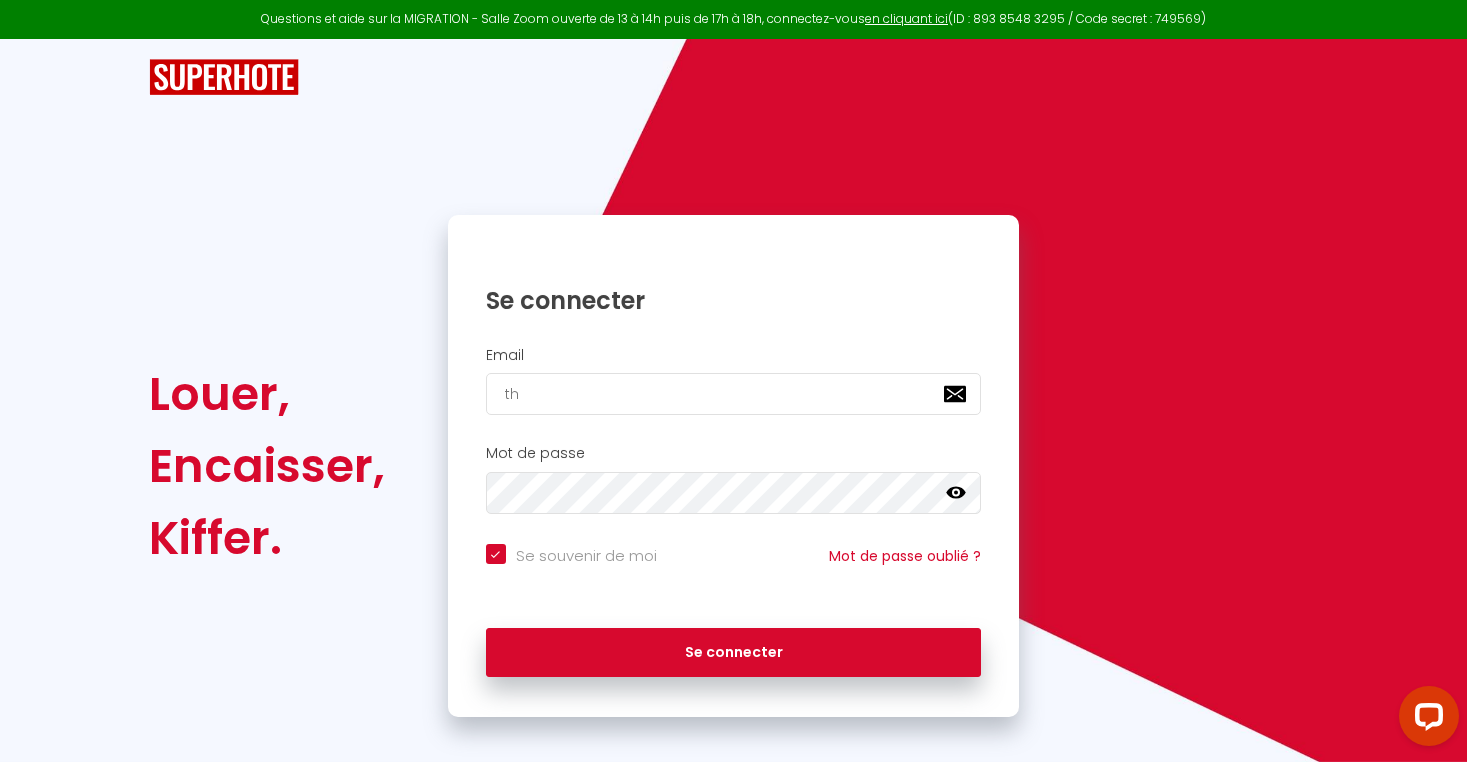checkbox on "true" 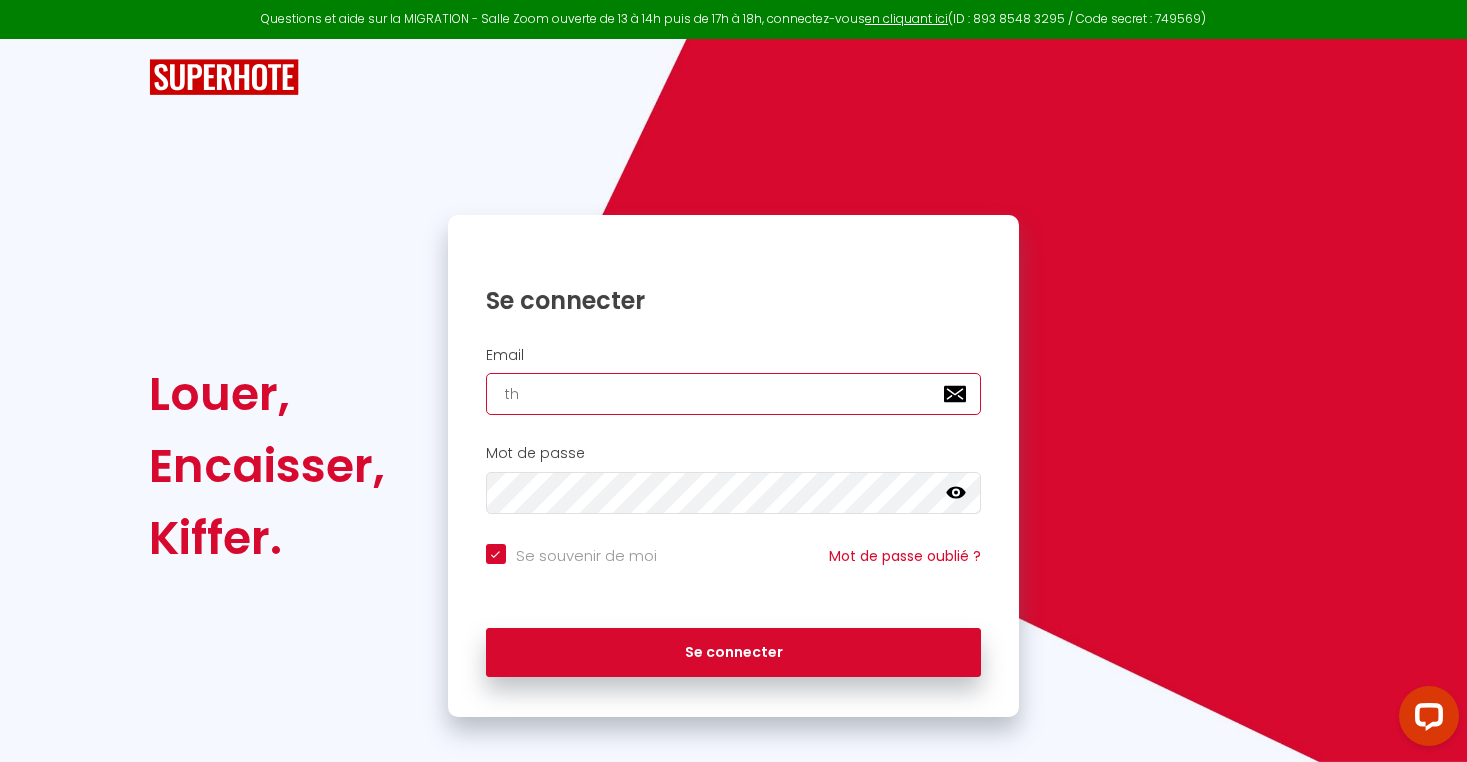 type on "[EMAIL]" 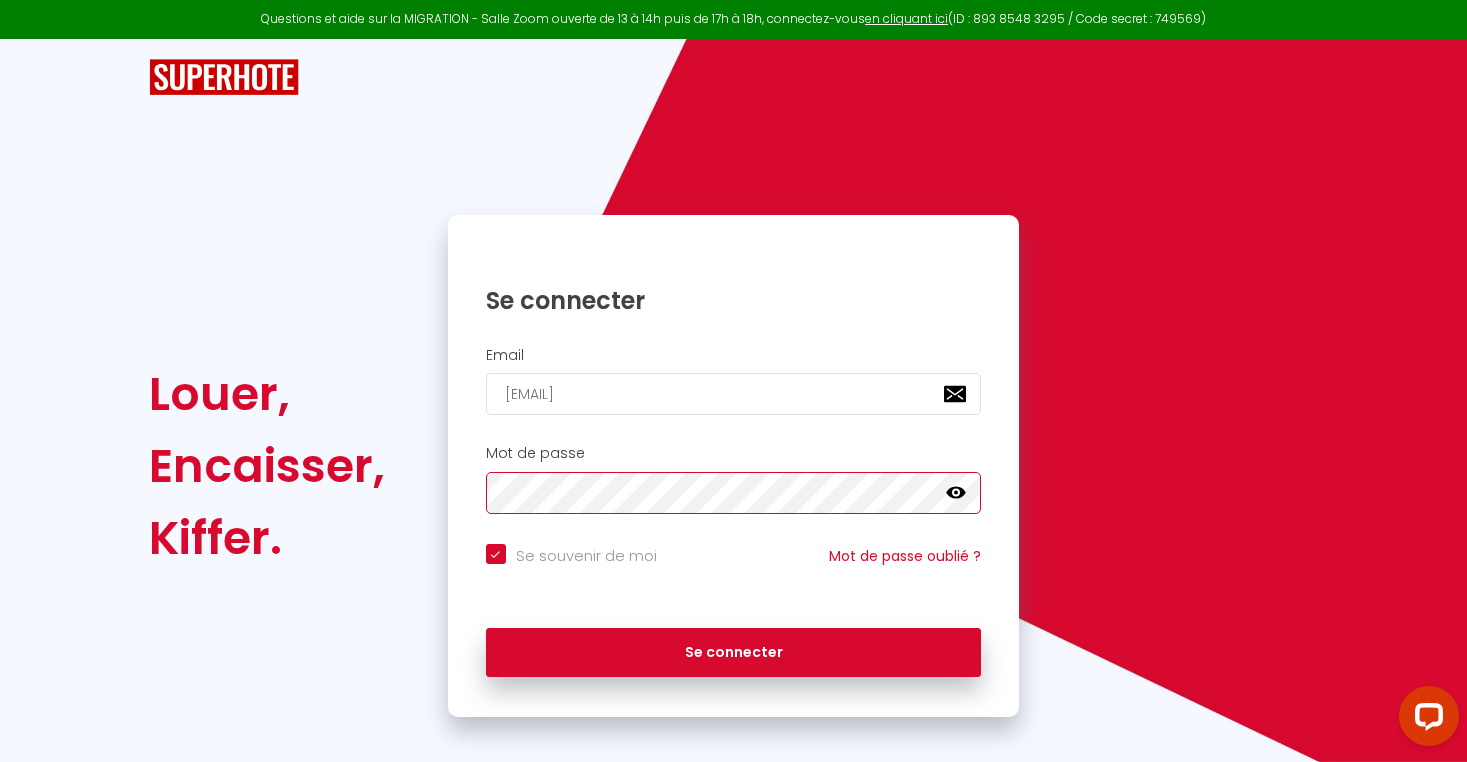 click on "Se connecter" at bounding box center (734, 653) 